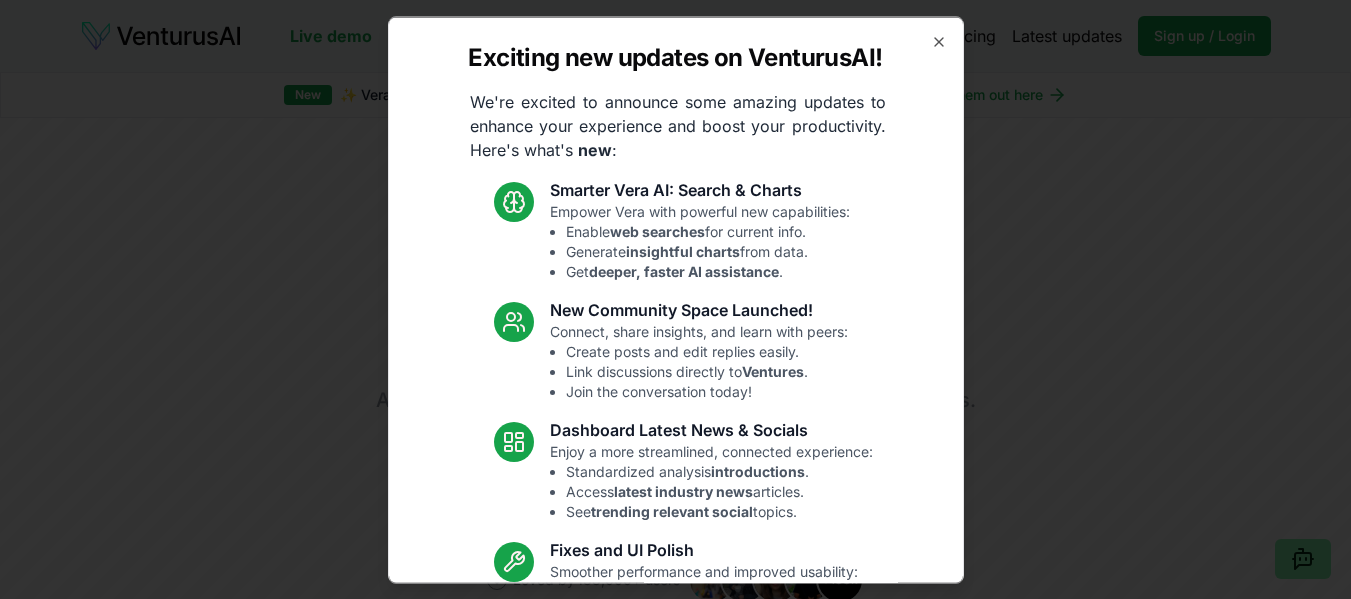 scroll, scrollTop: 0, scrollLeft: 0, axis: both 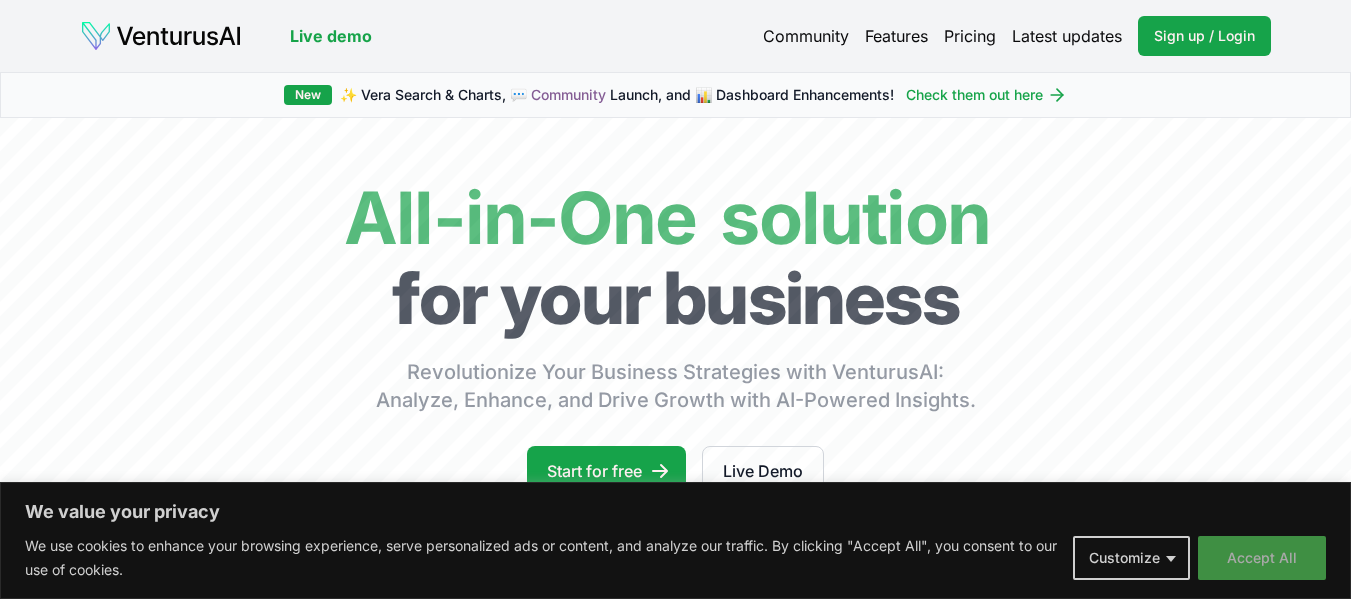 click on "Accept All" at bounding box center (1262, 558) 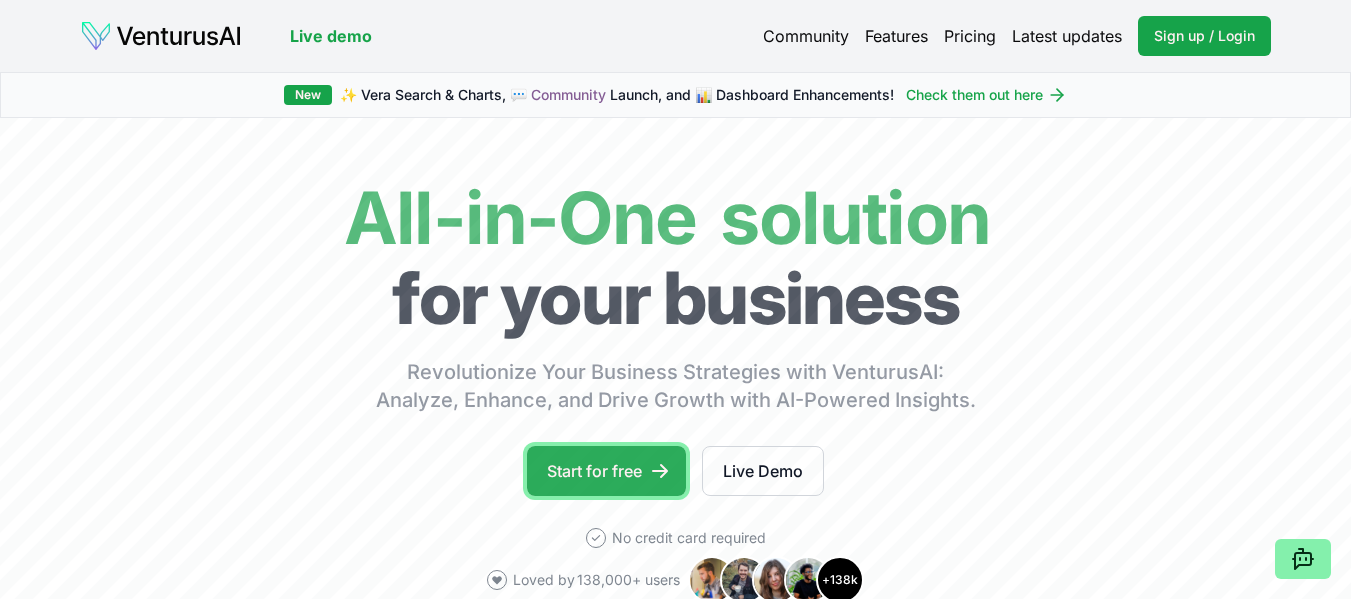 click on "Start for free" at bounding box center [606, 471] 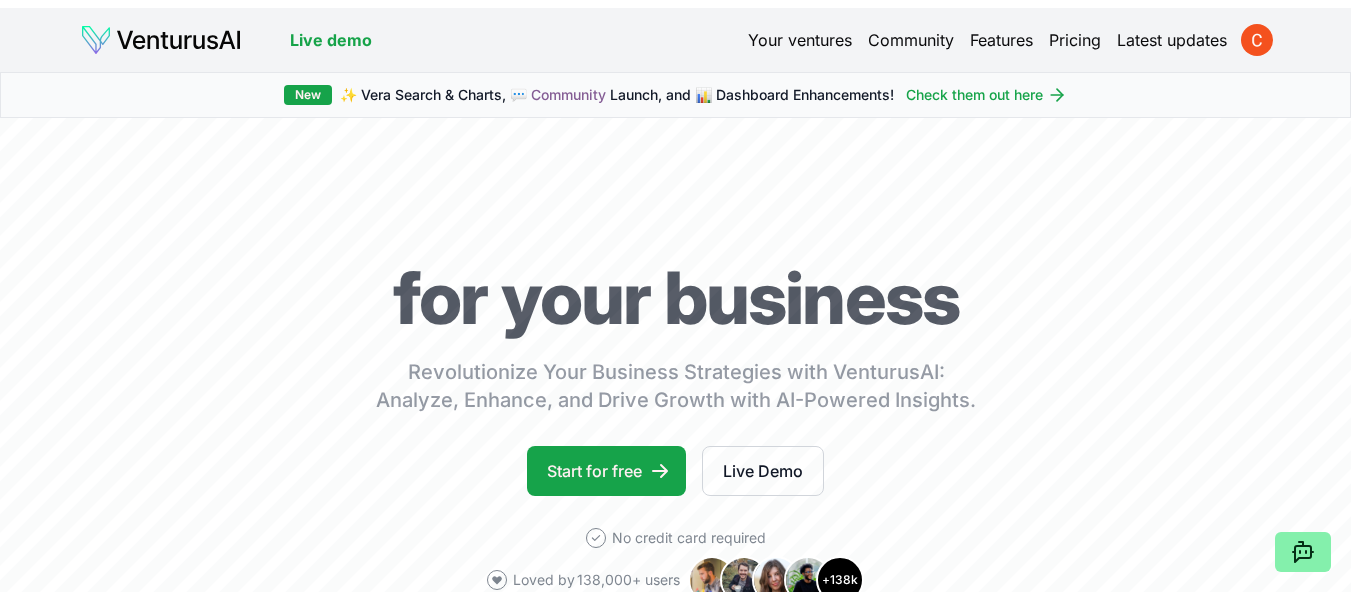 scroll, scrollTop: 0, scrollLeft: 0, axis: both 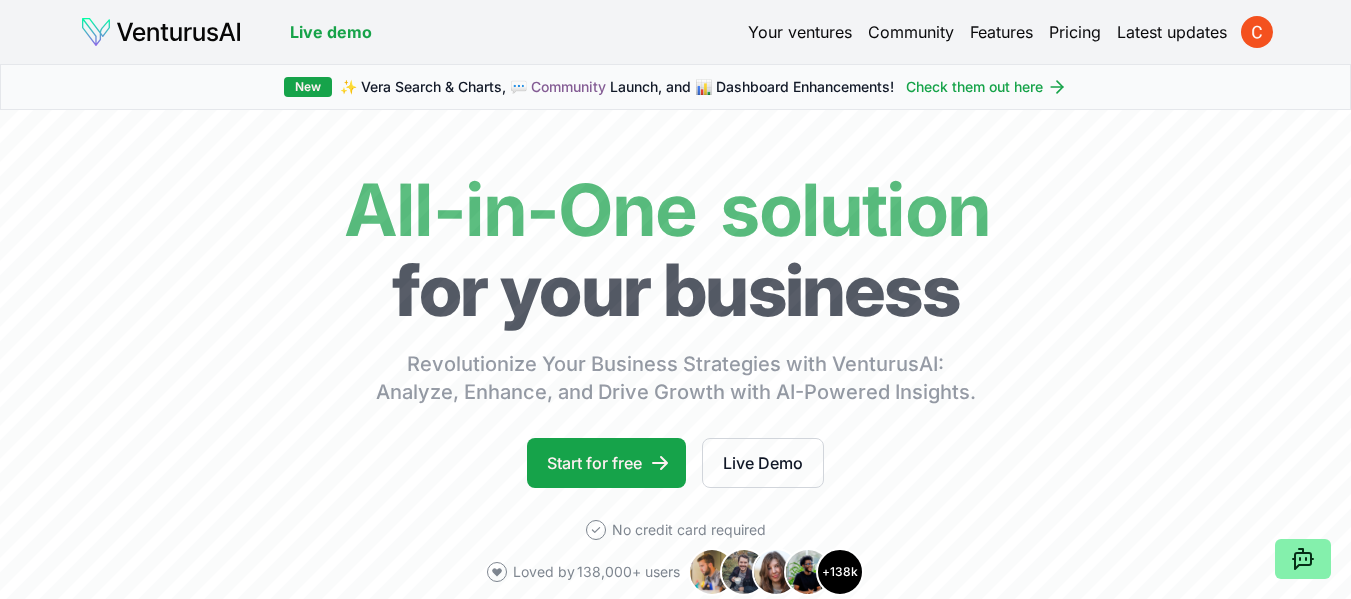 click on "Your ventures" at bounding box center [800, 32] 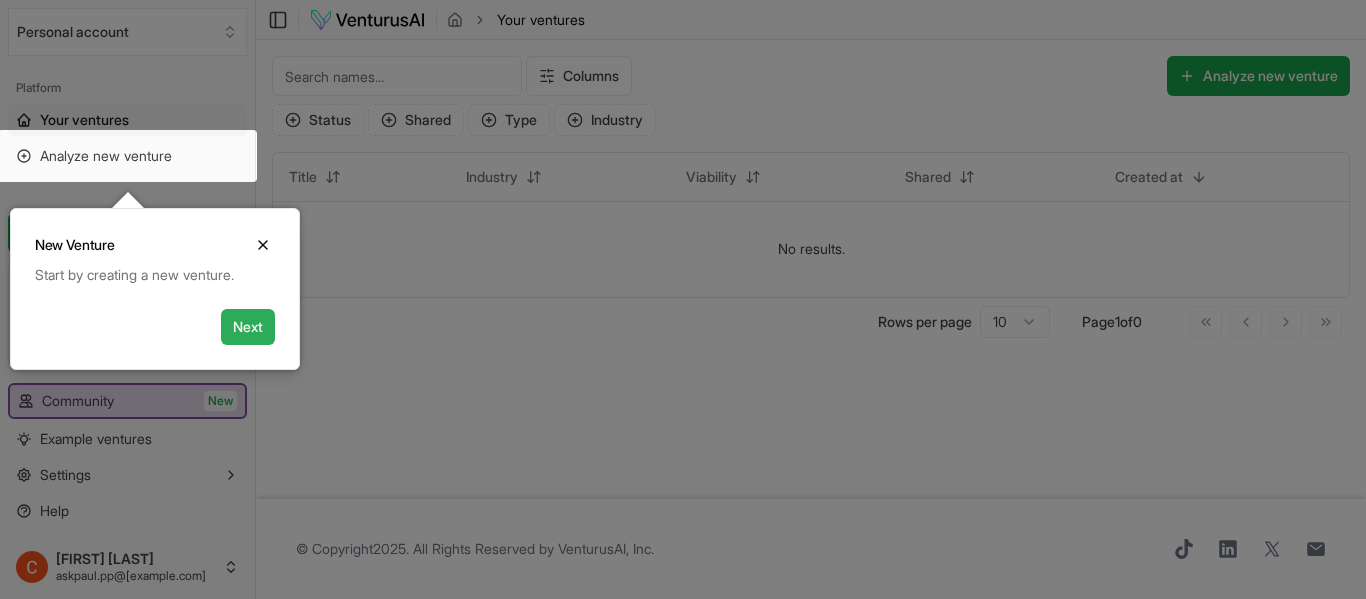click on "Next" at bounding box center [248, 327] 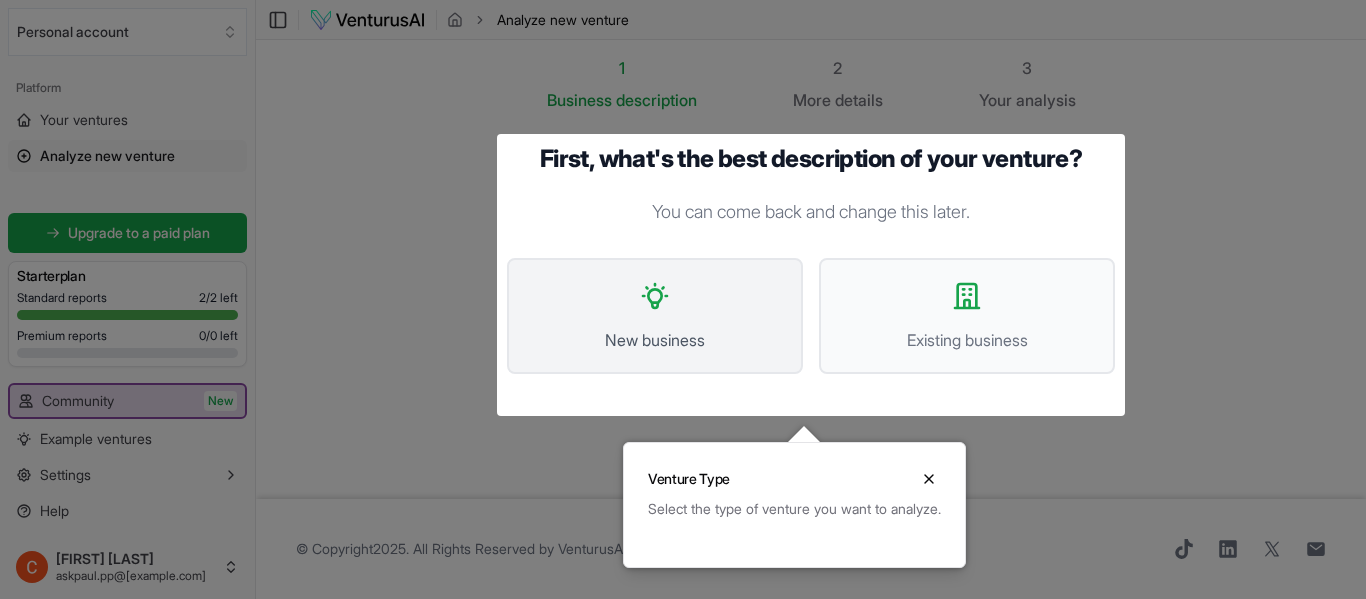 click 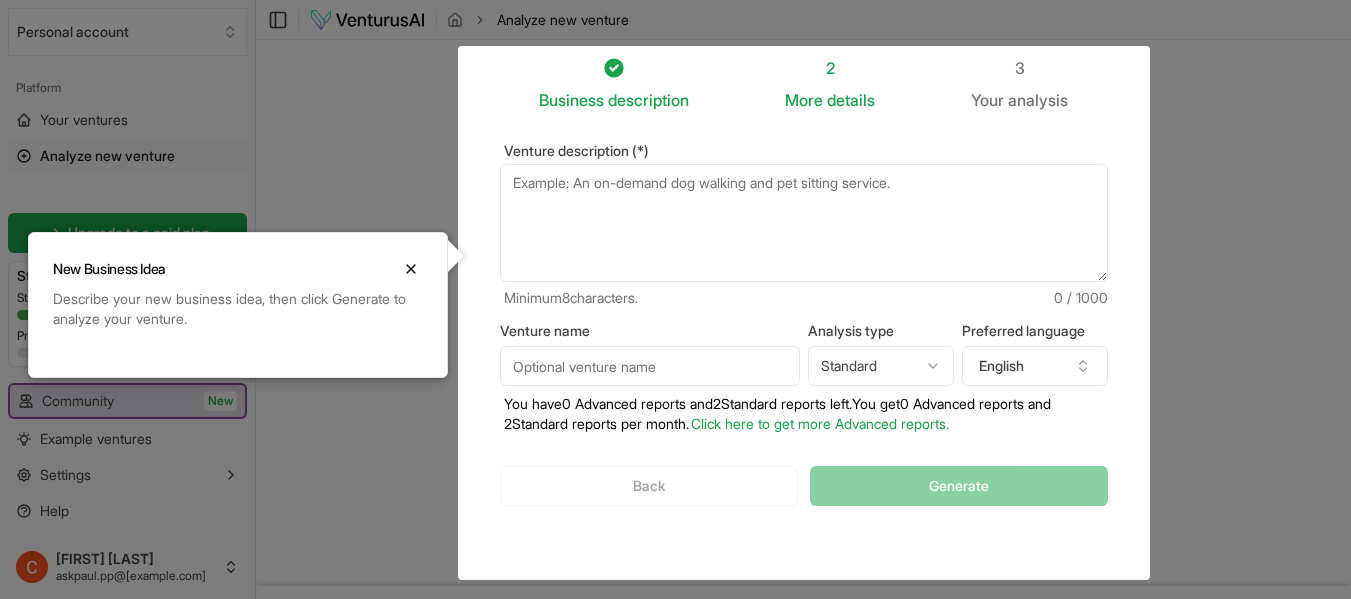 click on "Venture description (*)" at bounding box center (804, 223) 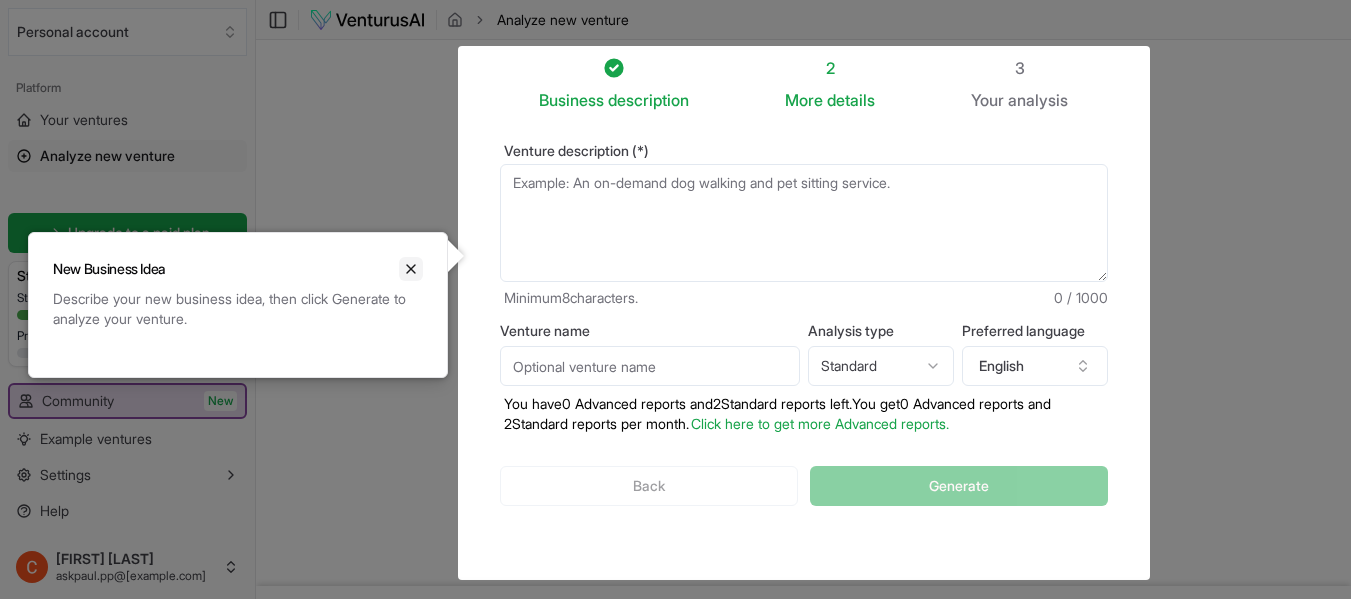 click 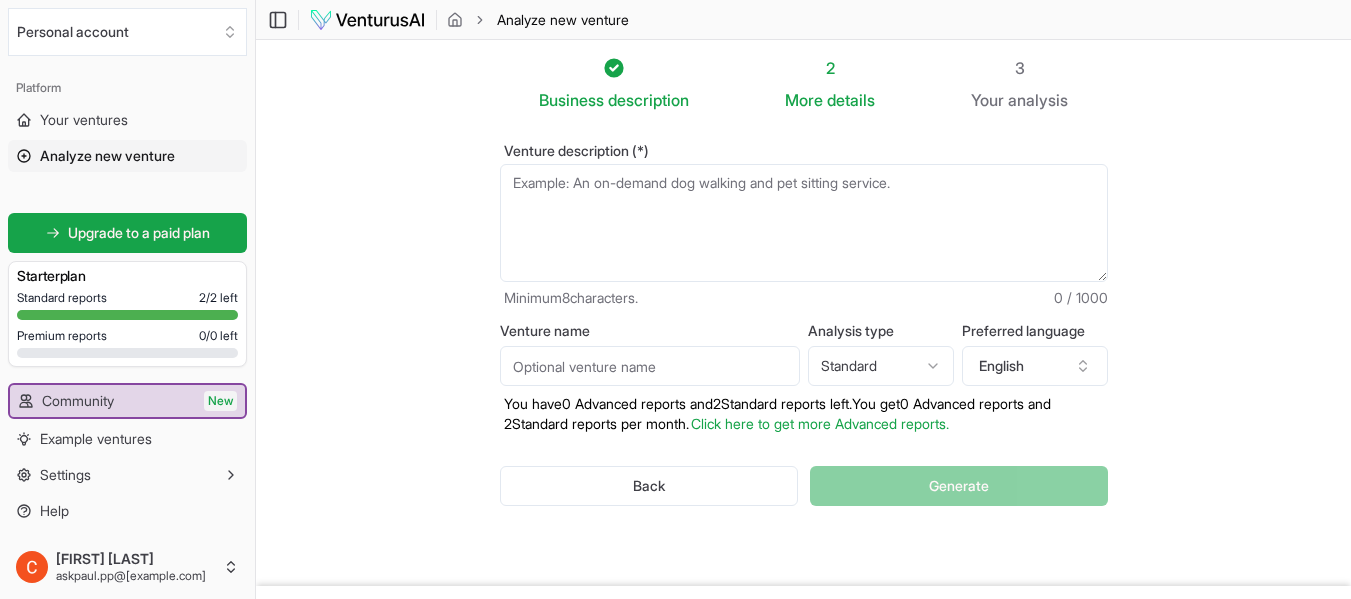 click on "Venture description (*)" at bounding box center [804, 223] 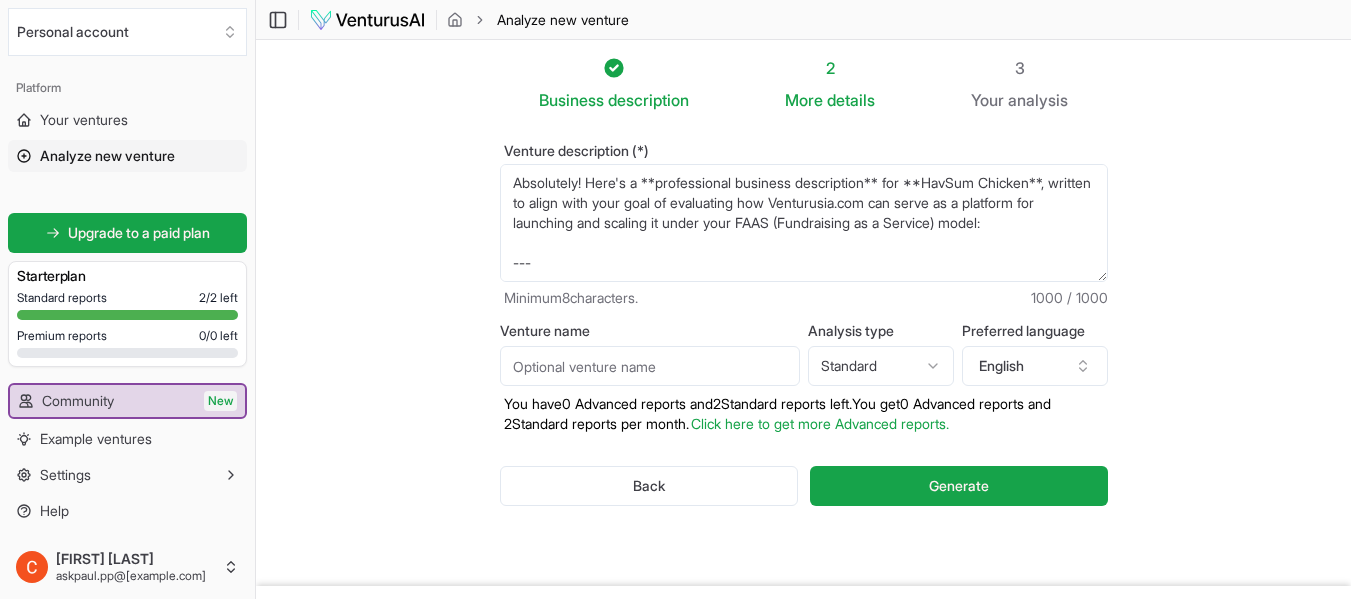 scroll, scrollTop: 370, scrollLeft: 0, axis: vertical 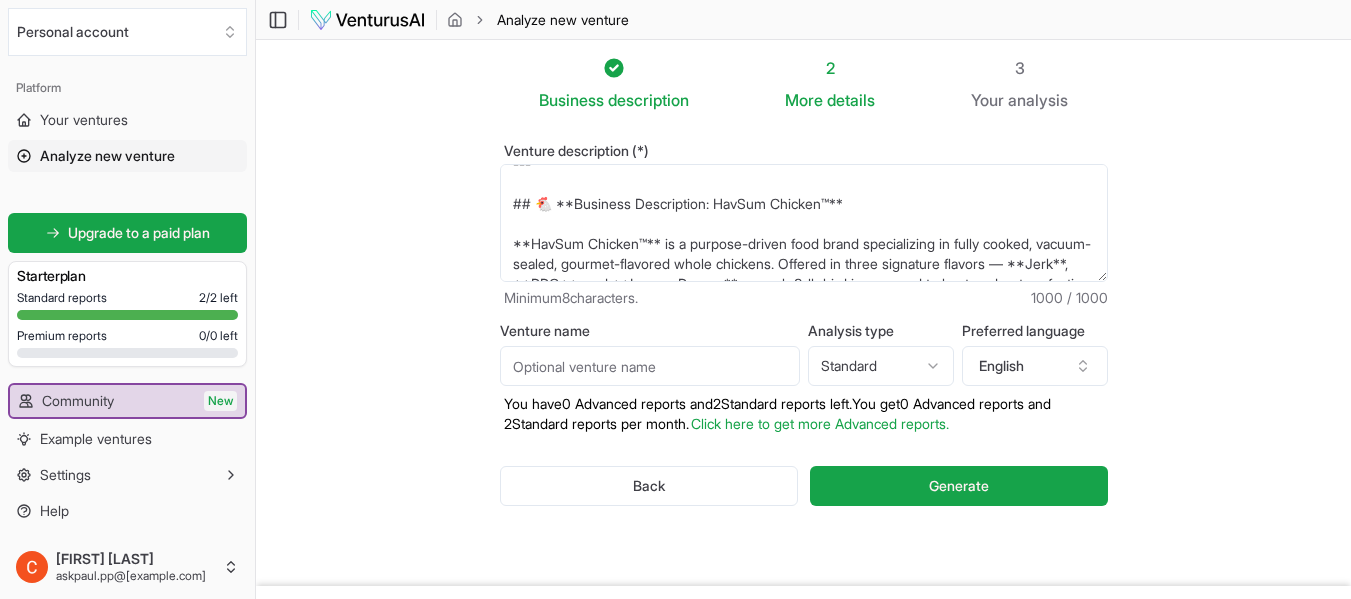 drag, startPoint x: 512, startPoint y: 181, endPoint x: 873, endPoint y: 221, distance: 363.20932 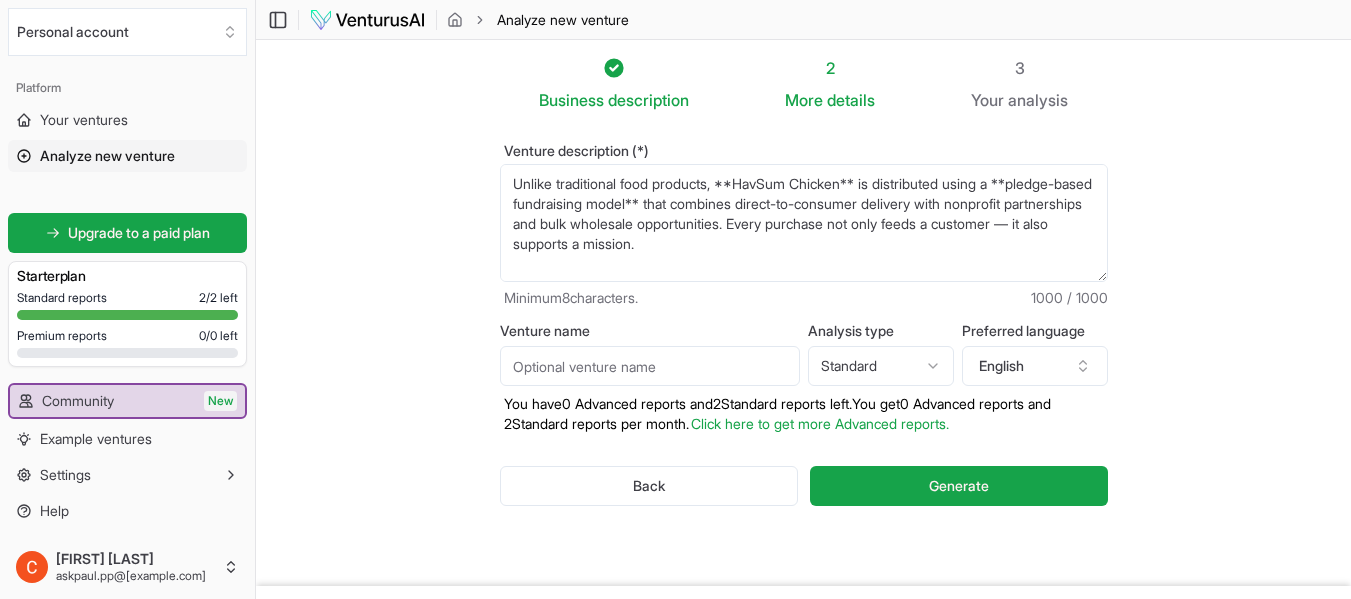scroll, scrollTop: 0, scrollLeft: 0, axis: both 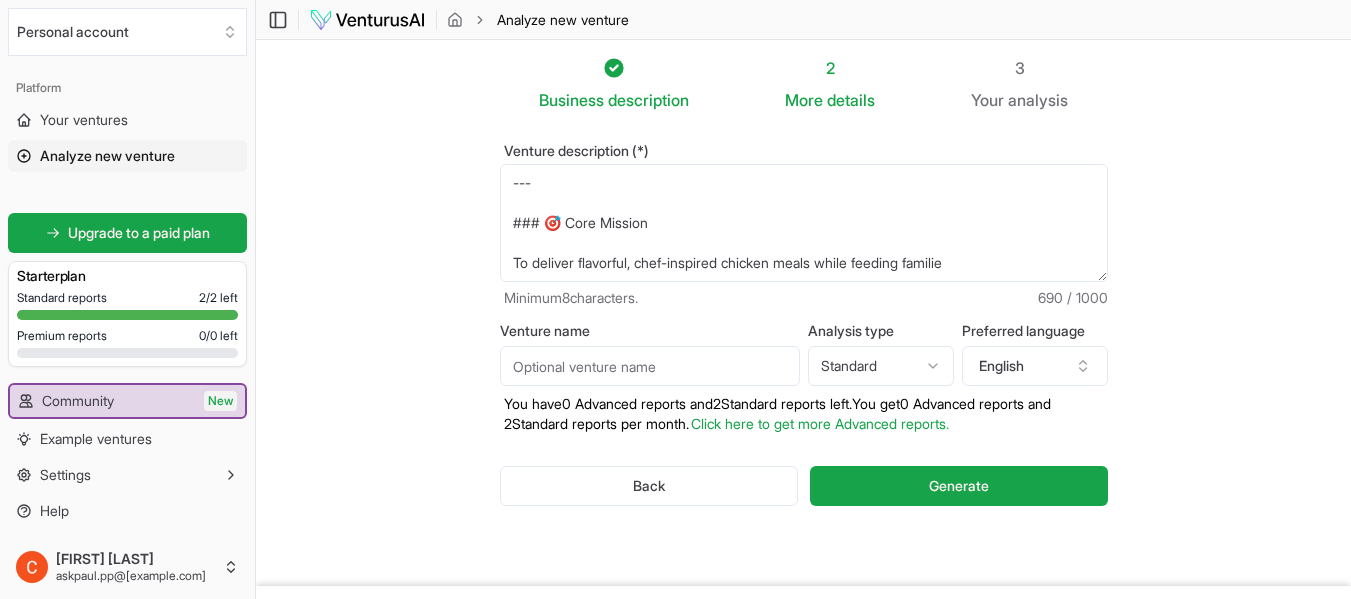 drag, startPoint x: 515, startPoint y: 177, endPoint x: 1064, endPoint y: 264, distance: 555.8507 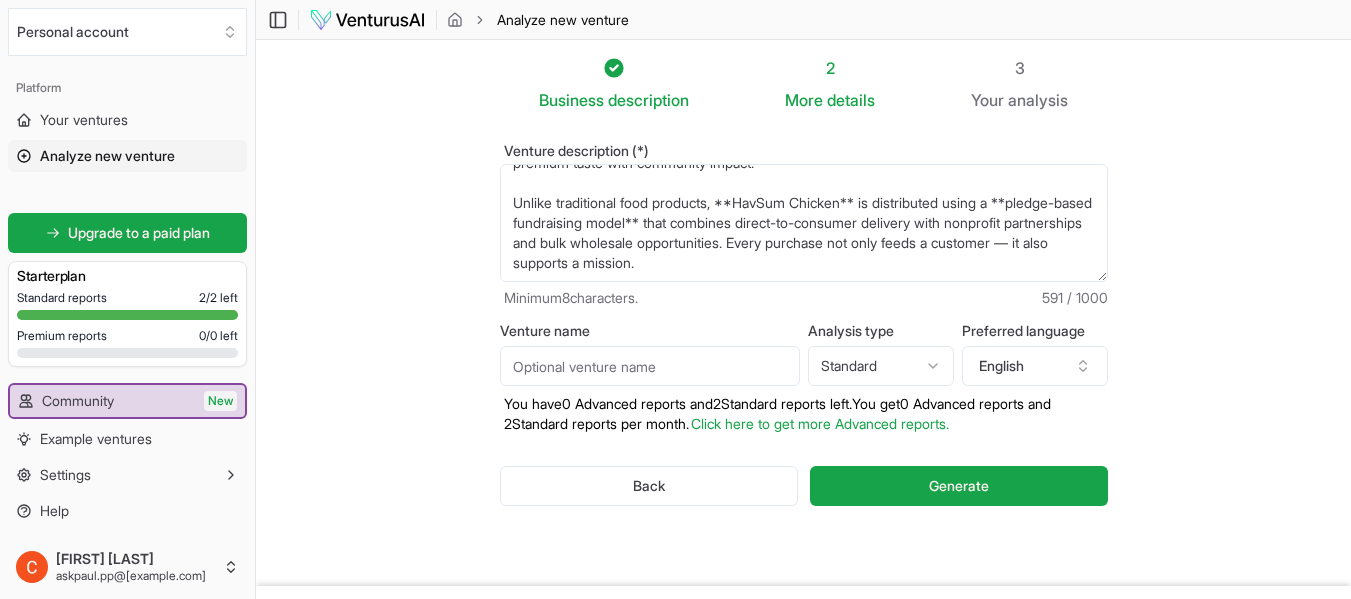 scroll, scrollTop: 80, scrollLeft: 0, axis: vertical 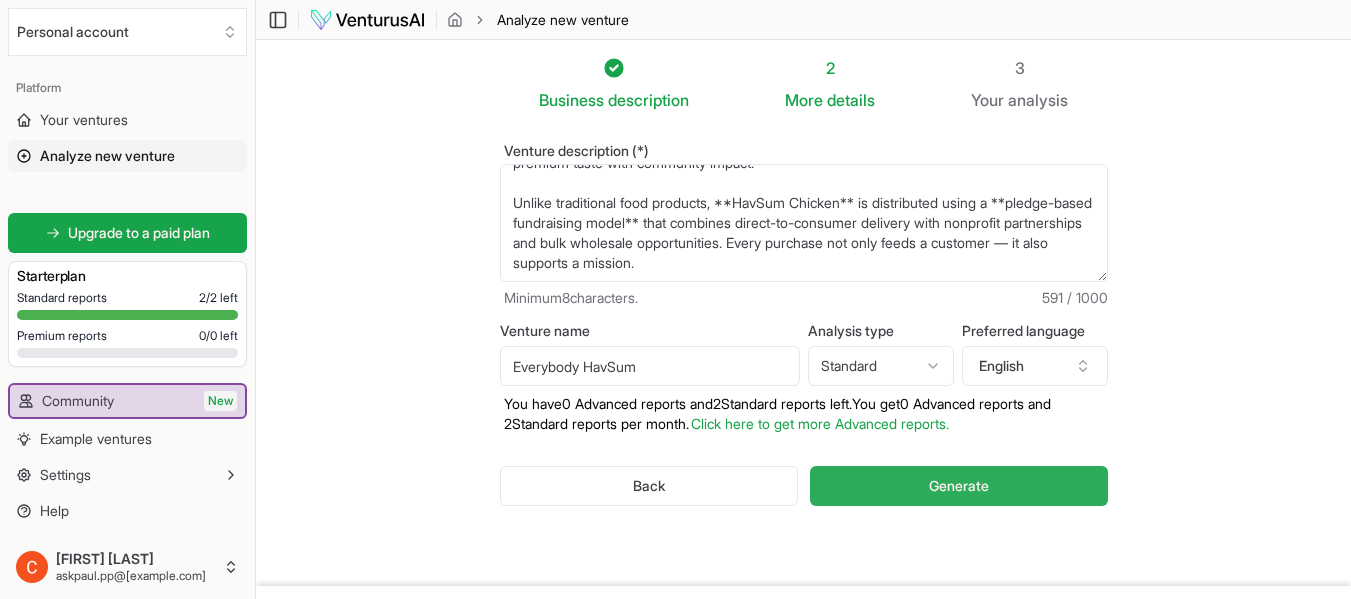 type on "Everybody HavSum" 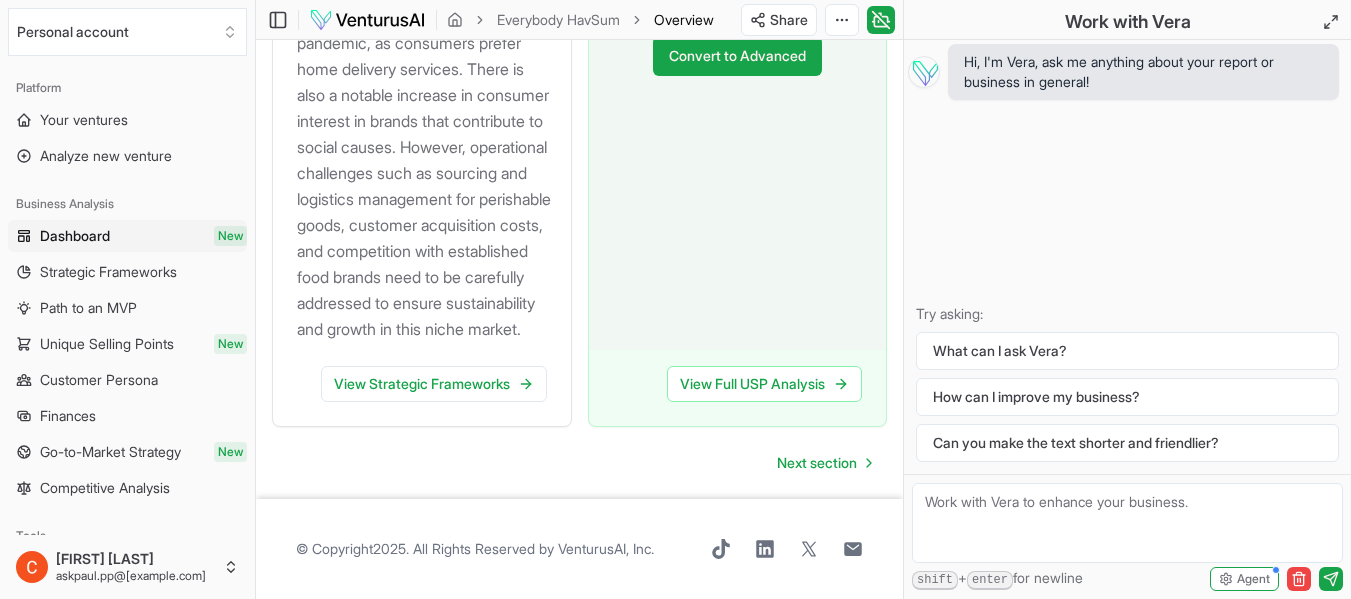 scroll, scrollTop: 2893, scrollLeft: 0, axis: vertical 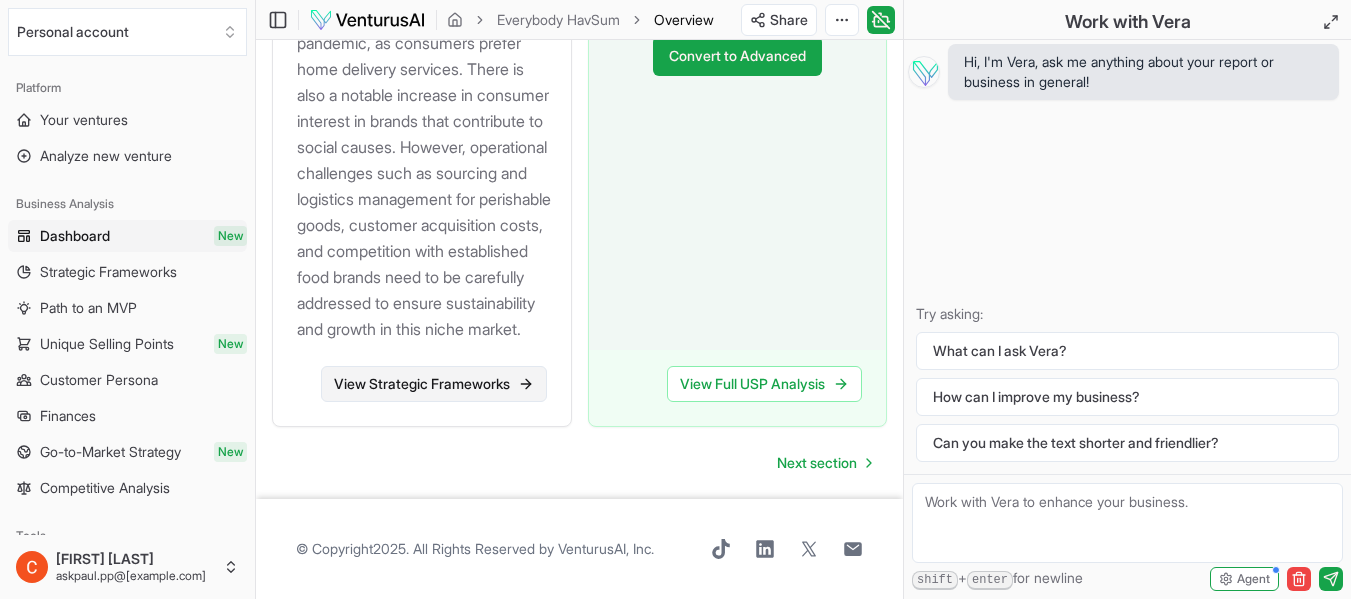 click on "View Strategic Frameworks" at bounding box center (434, 384) 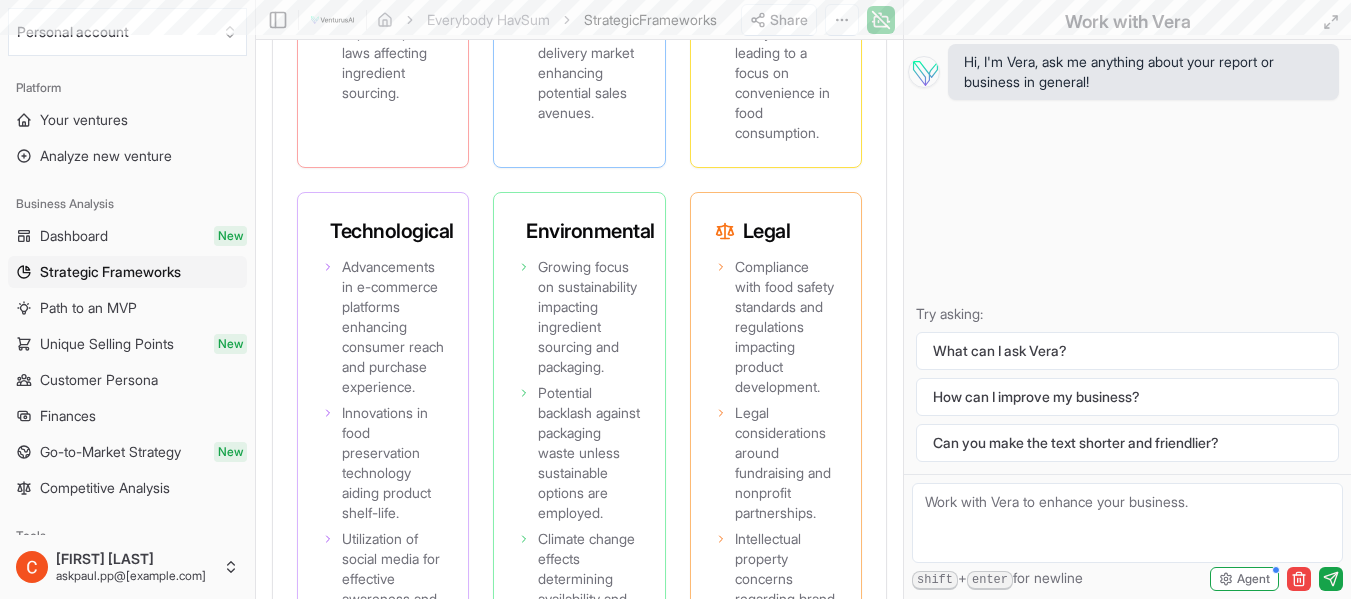 scroll, scrollTop: 0, scrollLeft: 0, axis: both 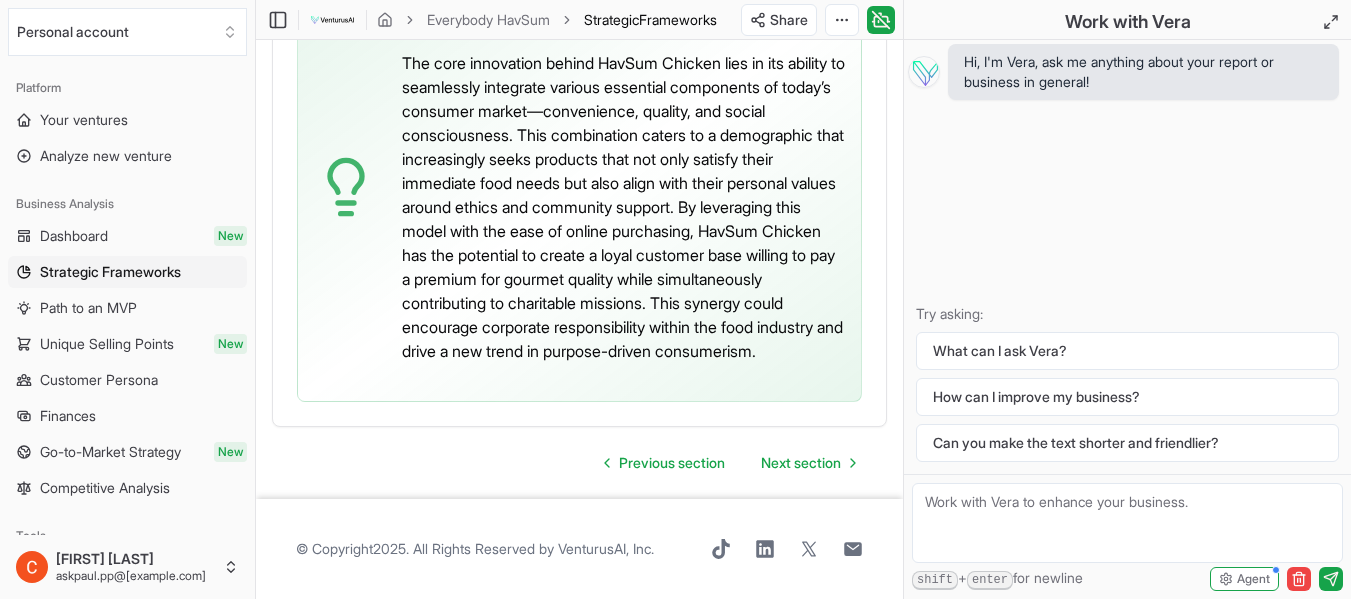 click on "shift + enter  for newline Agent" at bounding box center (1127, 536) 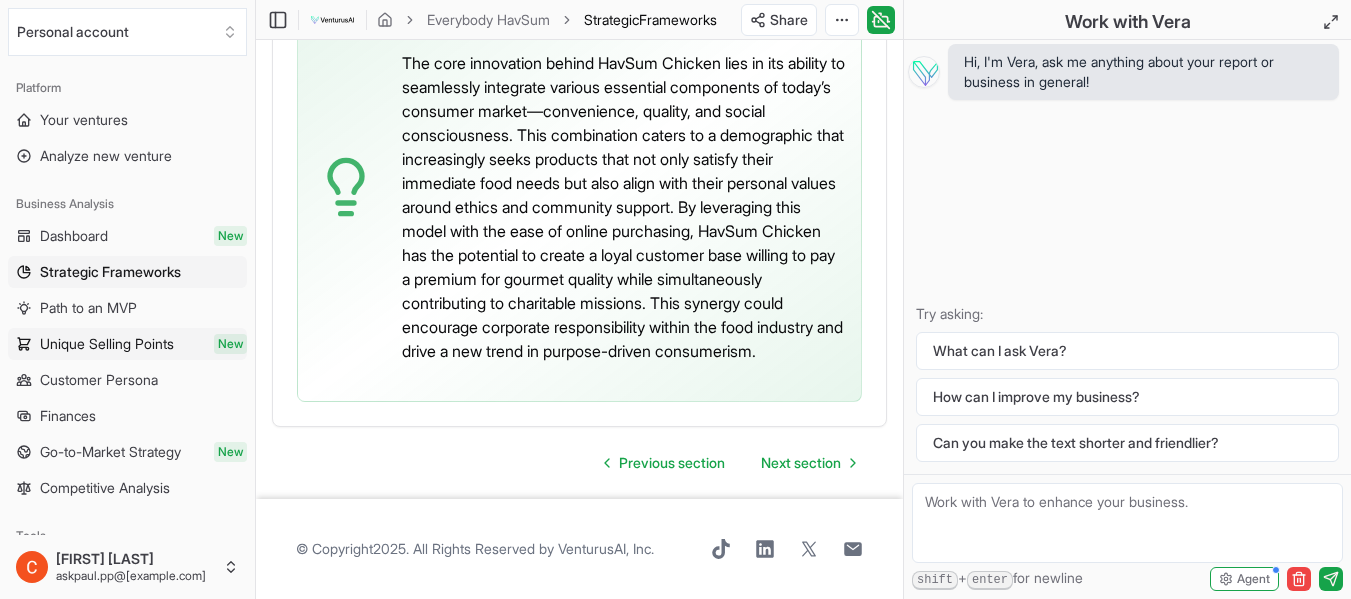 click on "Unique Selling Points" at bounding box center [107, 344] 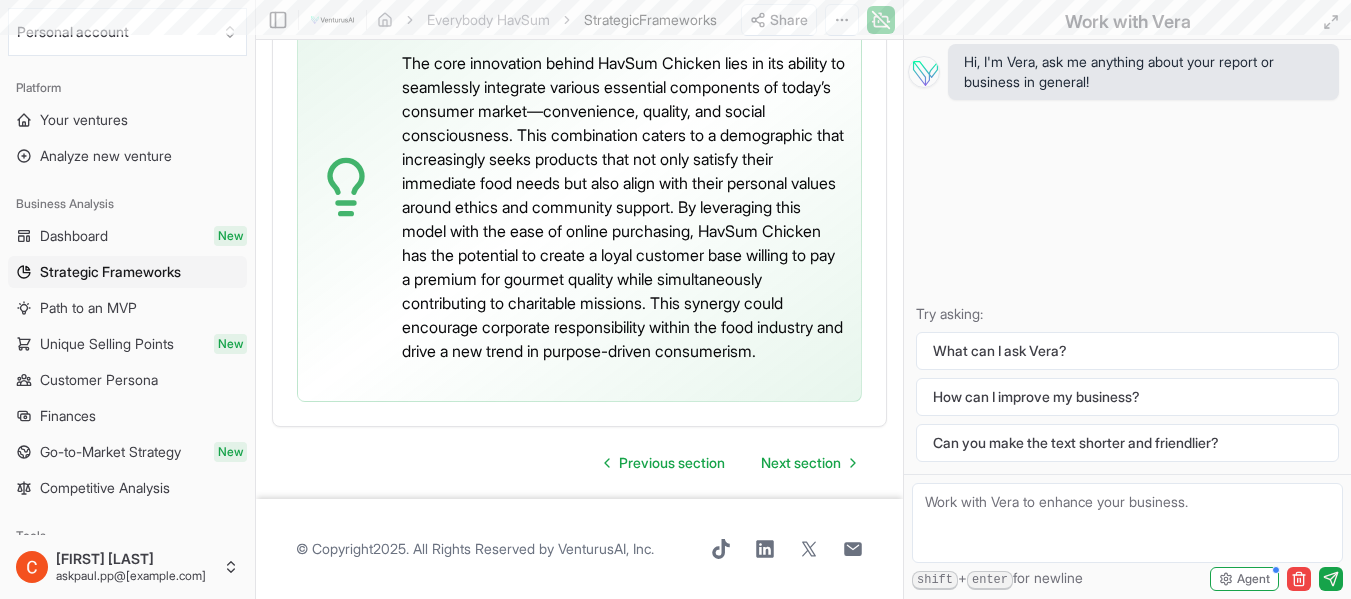scroll, scrollTop: 0, scrollLeft: 0, axis: both 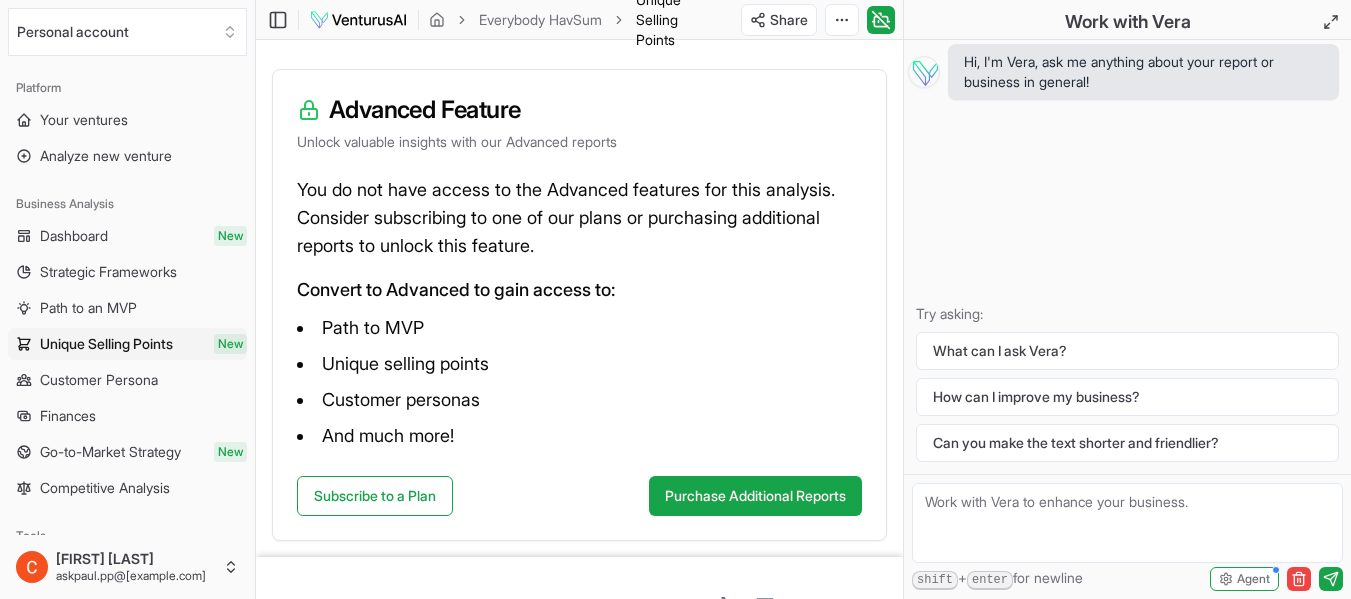 click on "Path to an MVP" at bounding box center [88, 308] 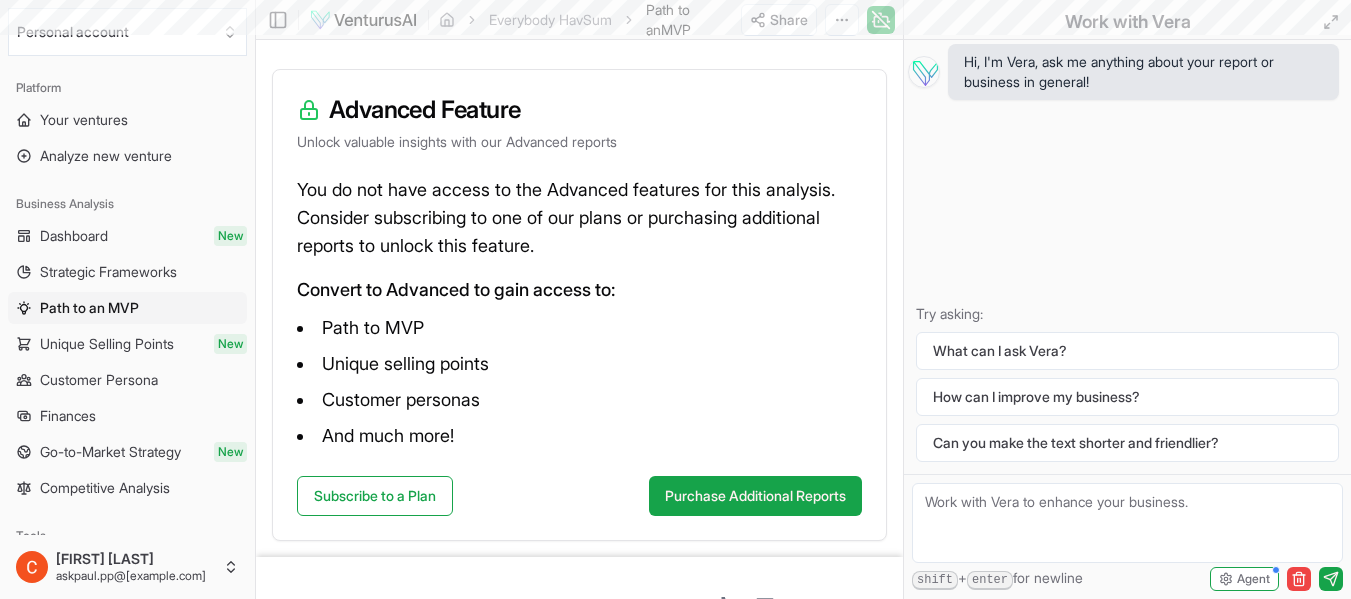 scroll, scrollTop: 0, scrollLeft: 0, axis: both 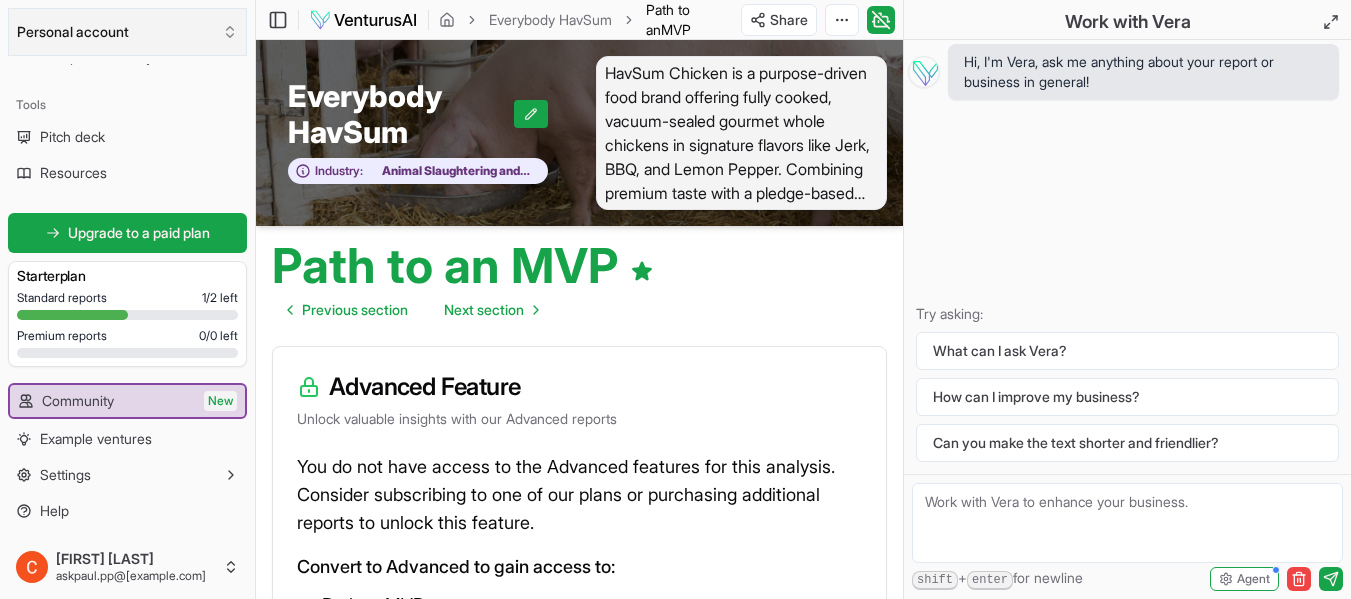 click on "Personal account" at bounding box center (127, 32) 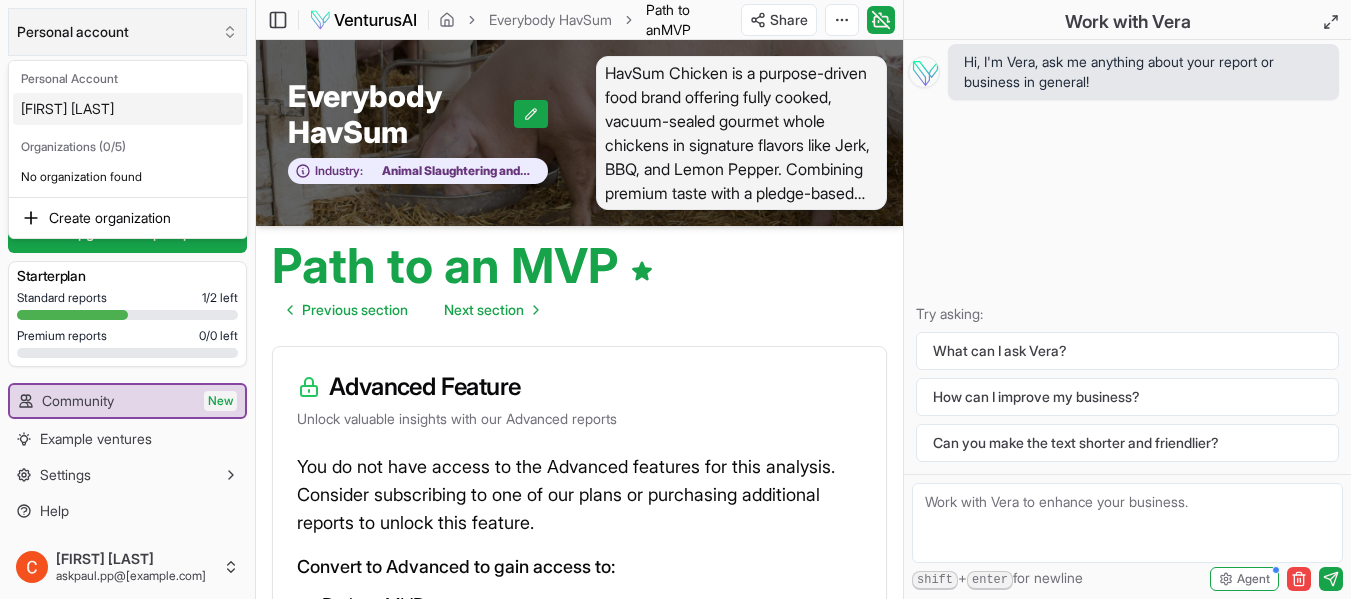 click on "We value your privacy We use cookies to enhance your browsing experience, serve personalized ads or content, and analyze our traffic. By clicking "Accept All", you consent to our use of cookies. Customize    Accept All Customize Consent Preferences   We use cookies to help you navigate efficiently and perform certain functions. You will find detailed information about all cookies under each consent category below. The cookies that are categorized as "Necessary" are stored on your browser as they are essential for enabling the basic functionalities of the site. ...  Show more Necessary Always Active Necessary cookies are required to enable the basic features of this site, such as providing secure log-in or adjusting your consent preferences. These cookies do not store any personally identifiable data. Cookie cookieyes-consent Duration 1 year Description Cookie __cf_bm Duration 1 hour Description This cookie, set by Cloudflare, is used to support Cloudflare Bot Management.  Cookie _cfuvid Duration session lidc" at bounding box center (675, 299) 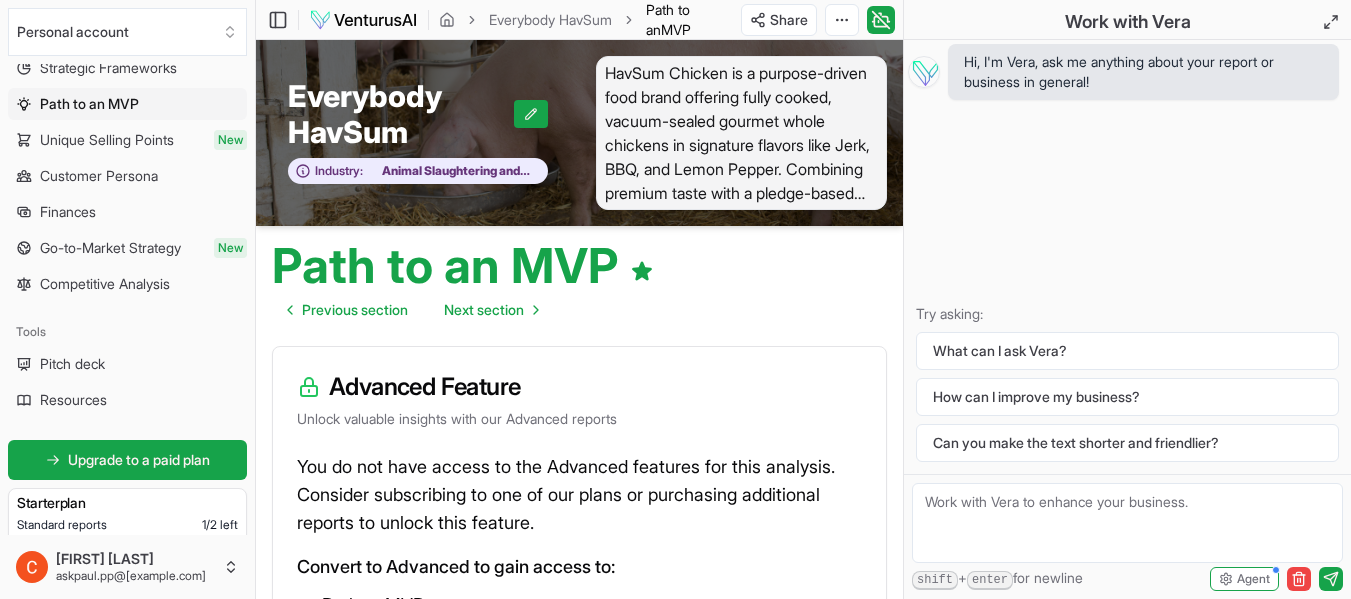 scroll, scrollTop: 0, scrollLeft: 0, axis: both 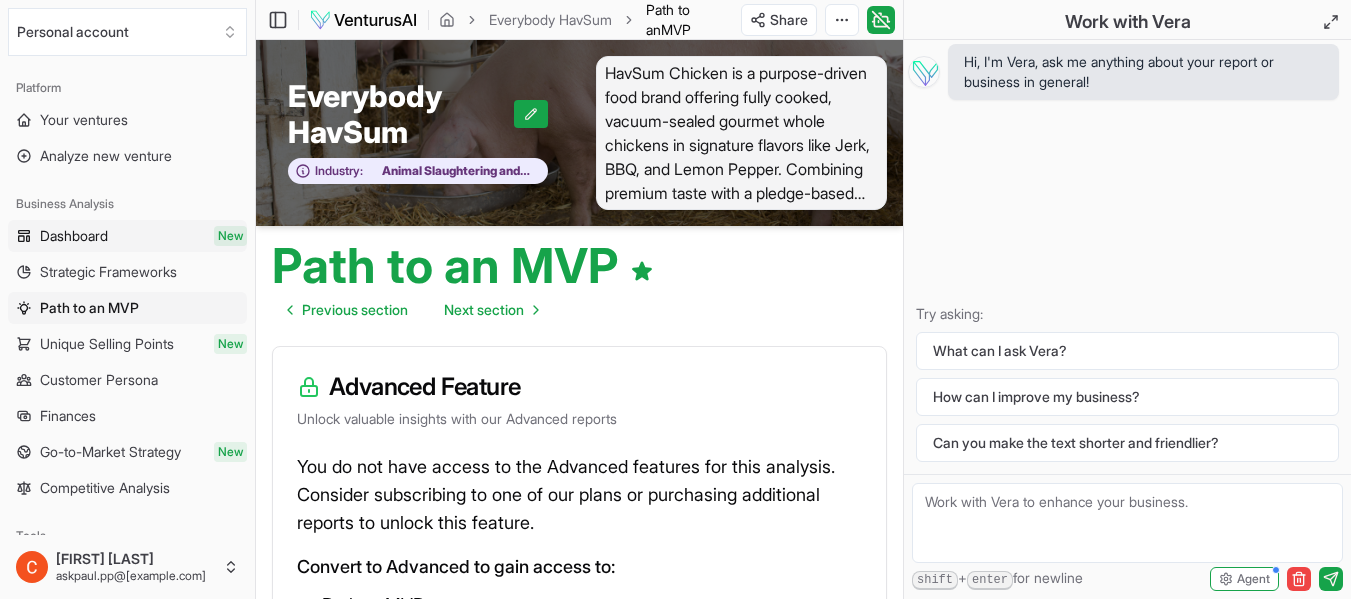 click on "Dashboard" at bounding box center (74, 236) 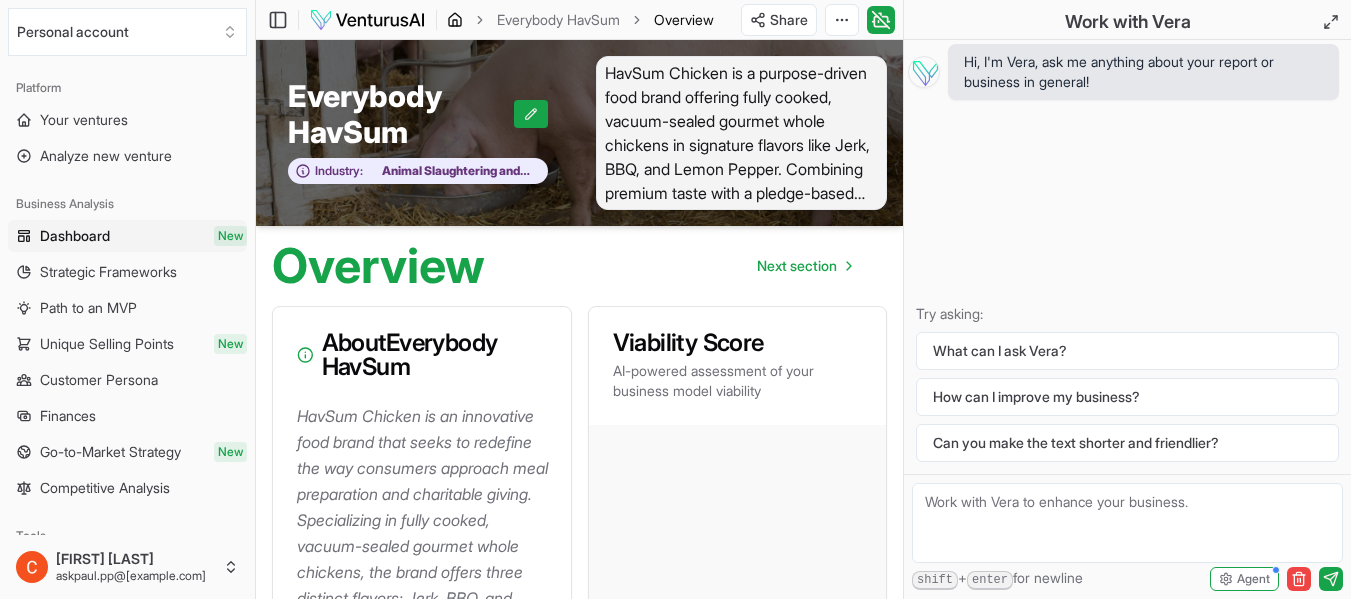 click 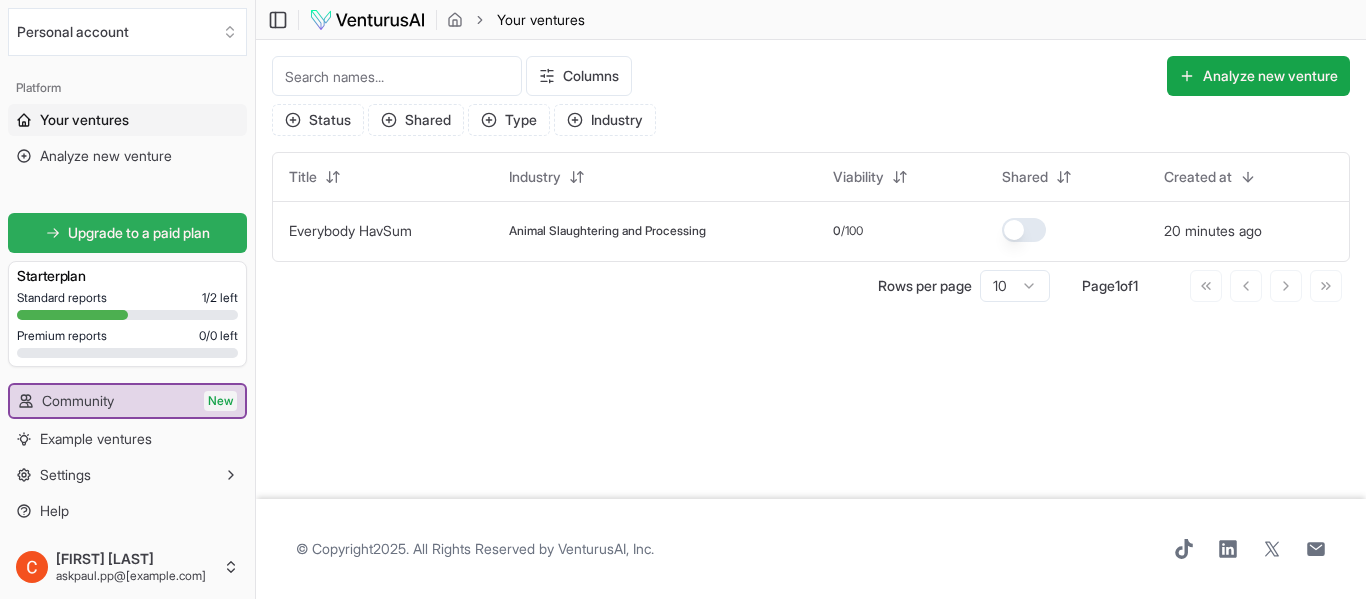 click on "Upgrade to a paid plan" at bounding box center (139, 233) 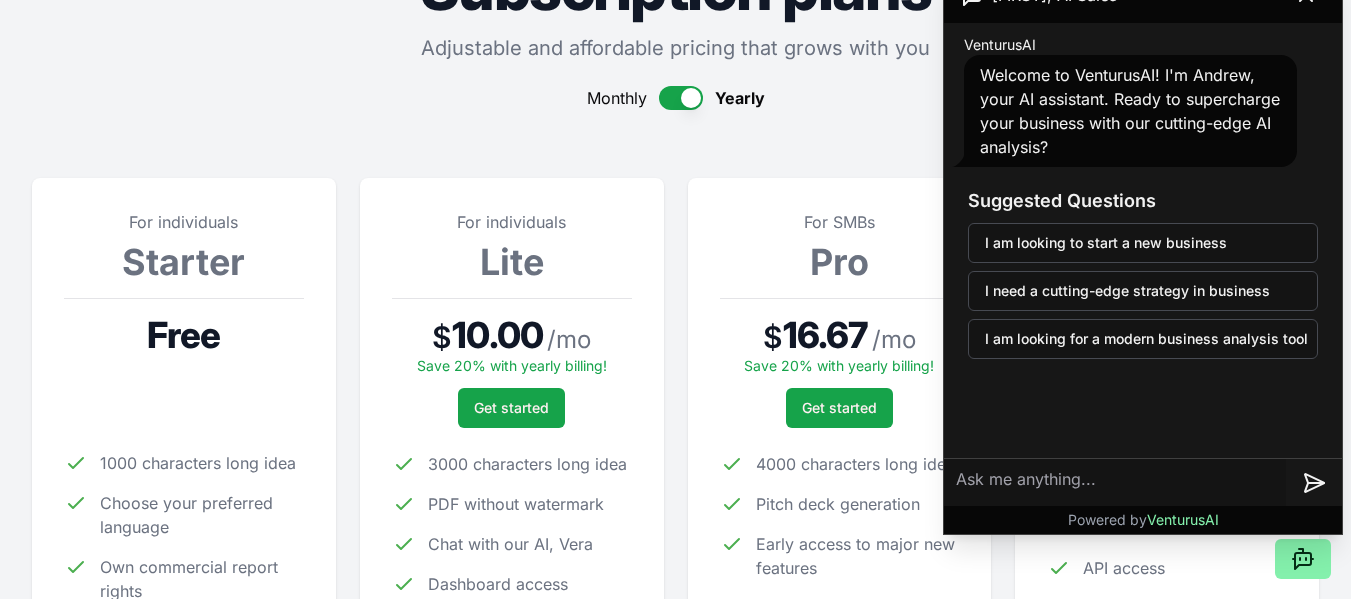 scroll, scrollTop: 0, scrollLeft: 0, axis: both 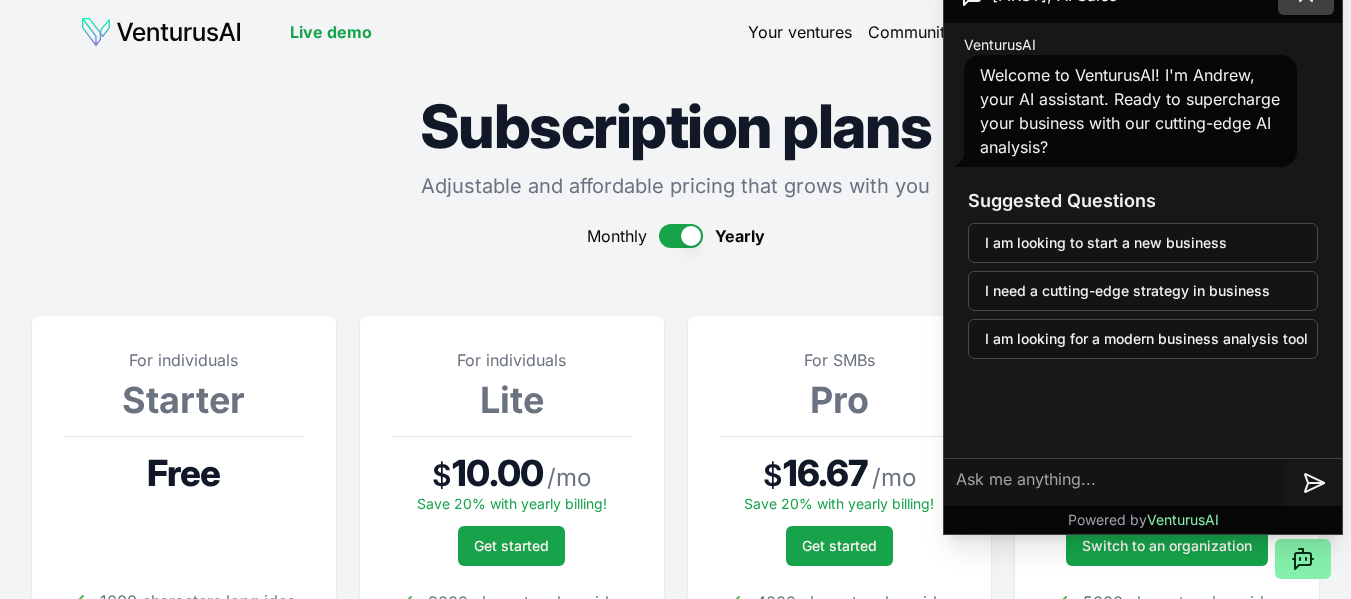 click 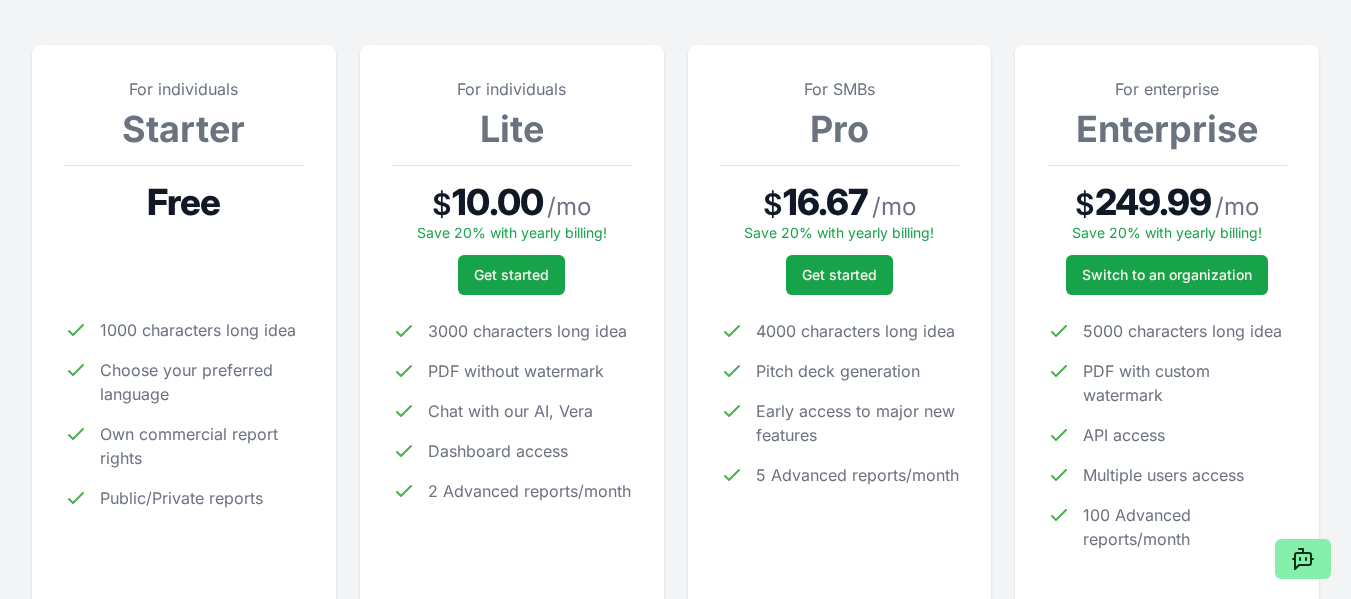 scroll, scrollTop: 276, scrollLeft: 0, axis: vertical 